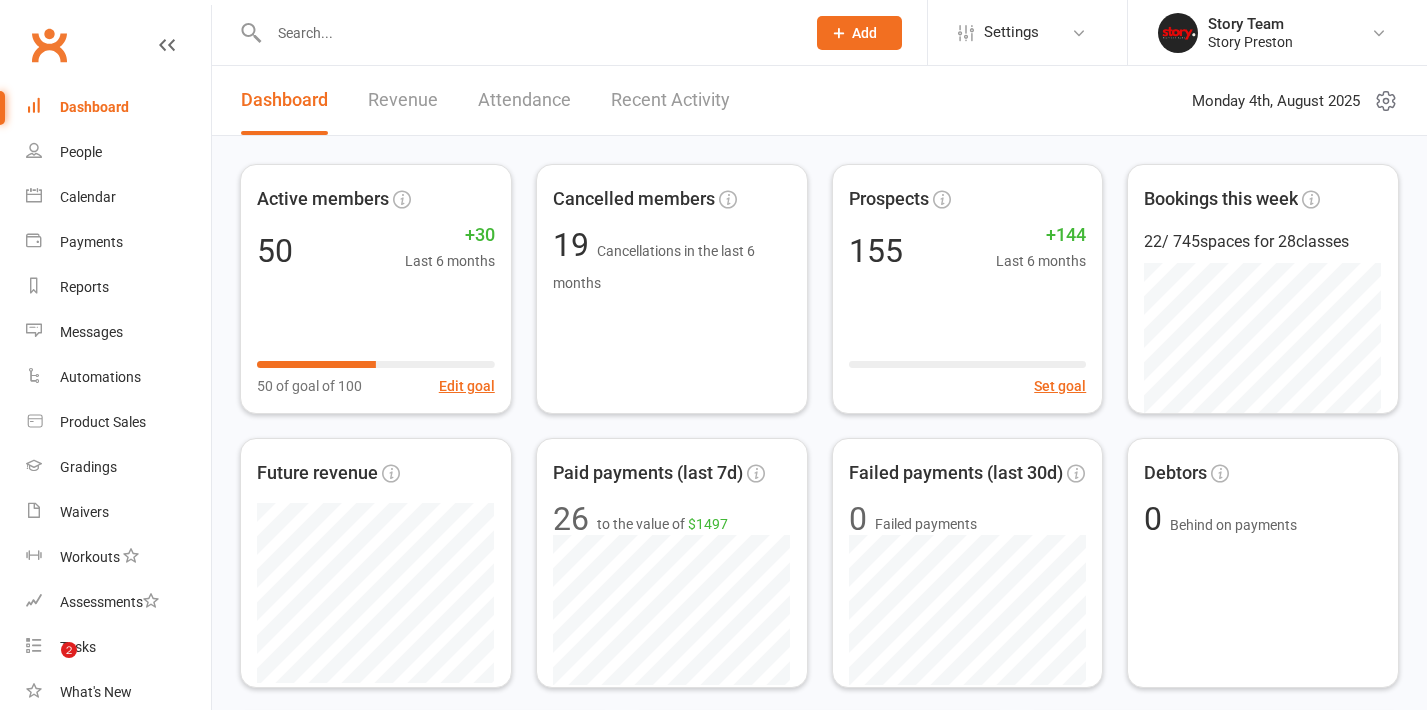scroll, scrollTop: 0, scrollLeft: 0, axis: both 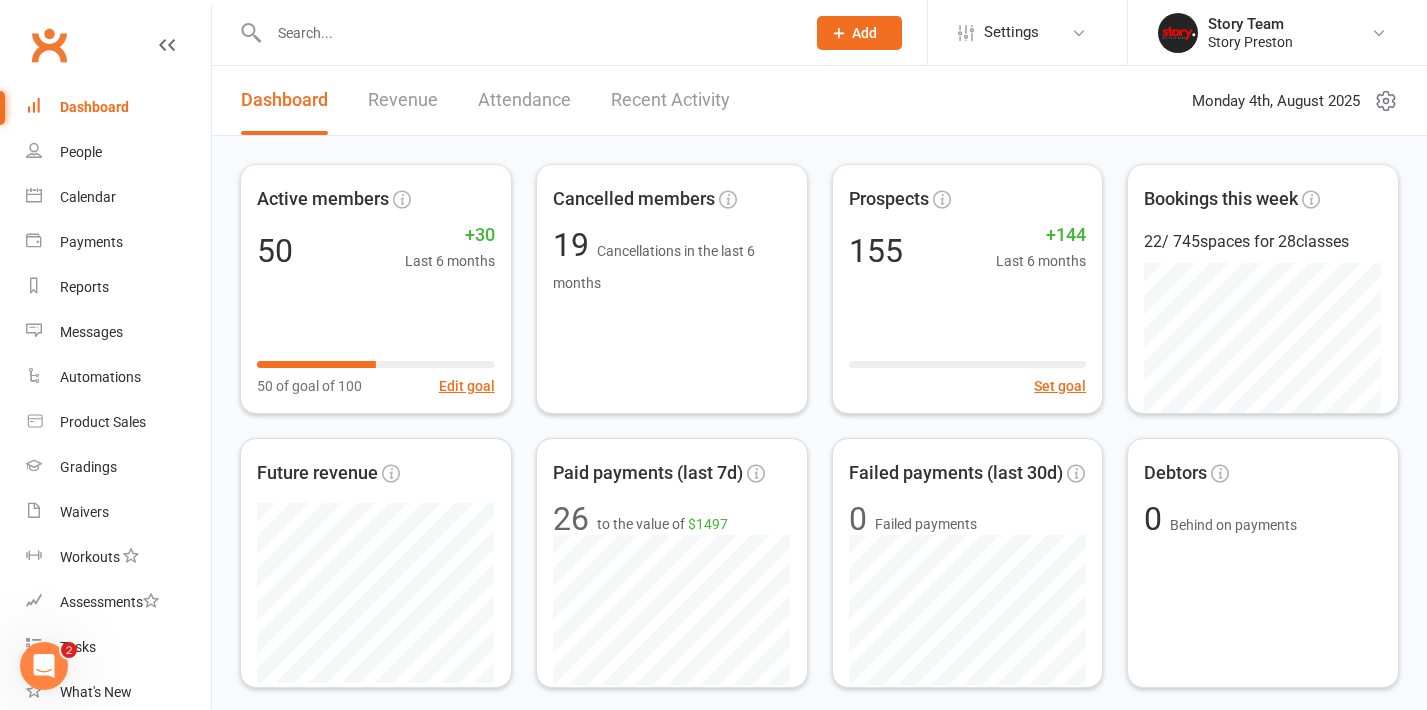 click on "Recent Activity" at bounding box center (670, 100) 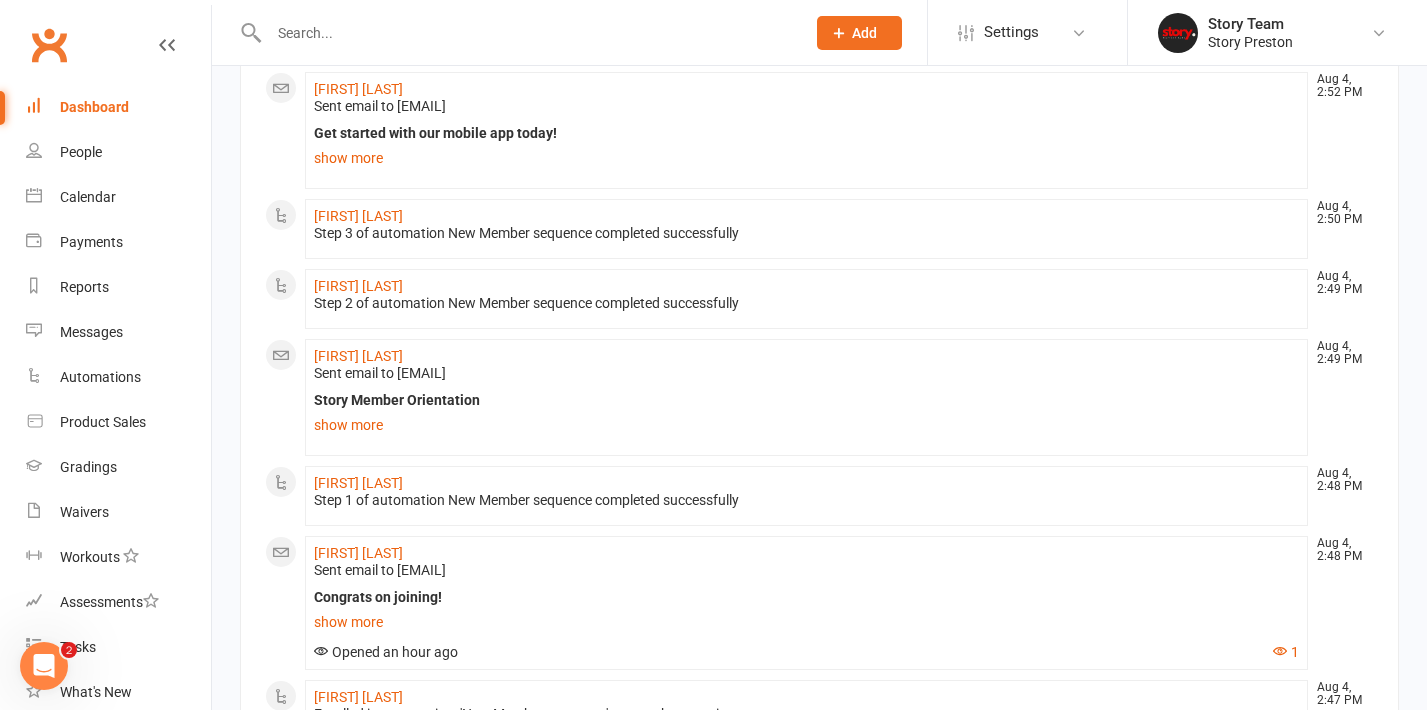 scroll, scrollTop: 246, scrollLeft: 0, axis: vertical 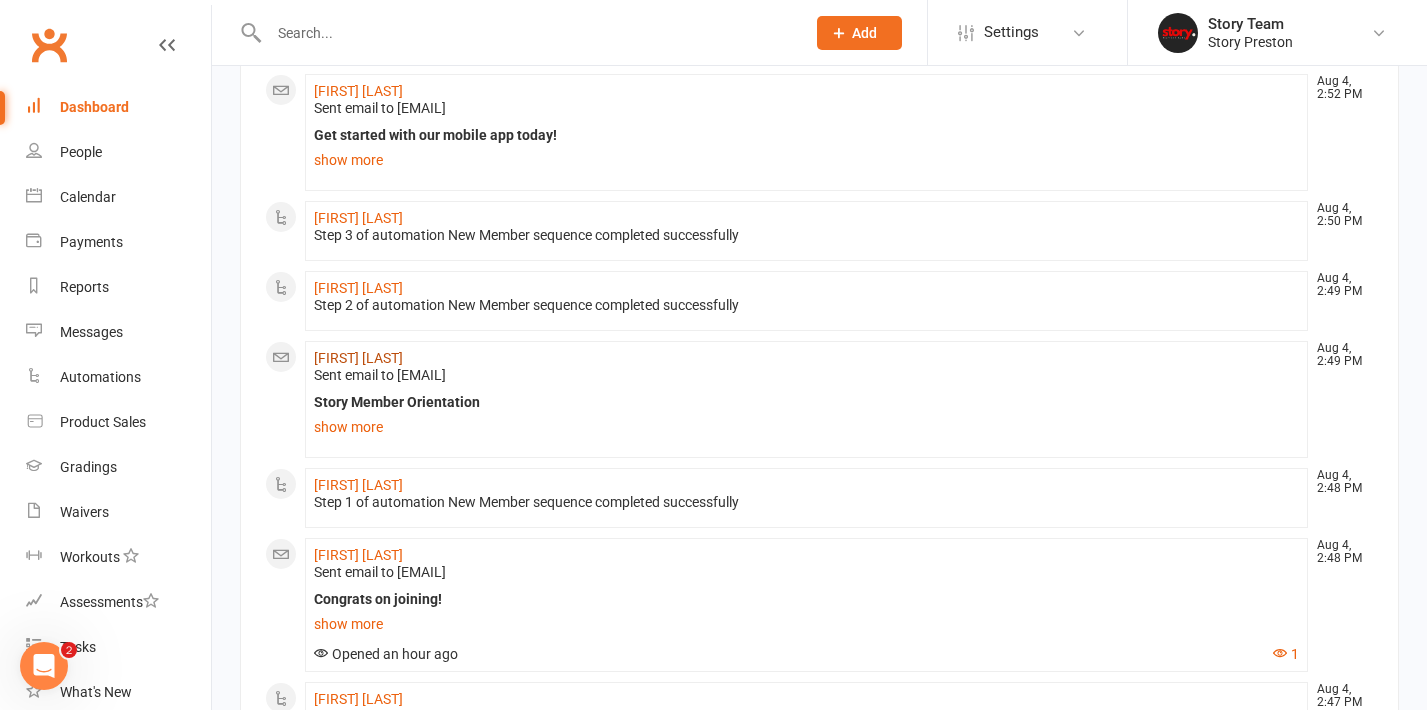 click on "[FIRST] [LAST]" at bounding box center (358, 358) 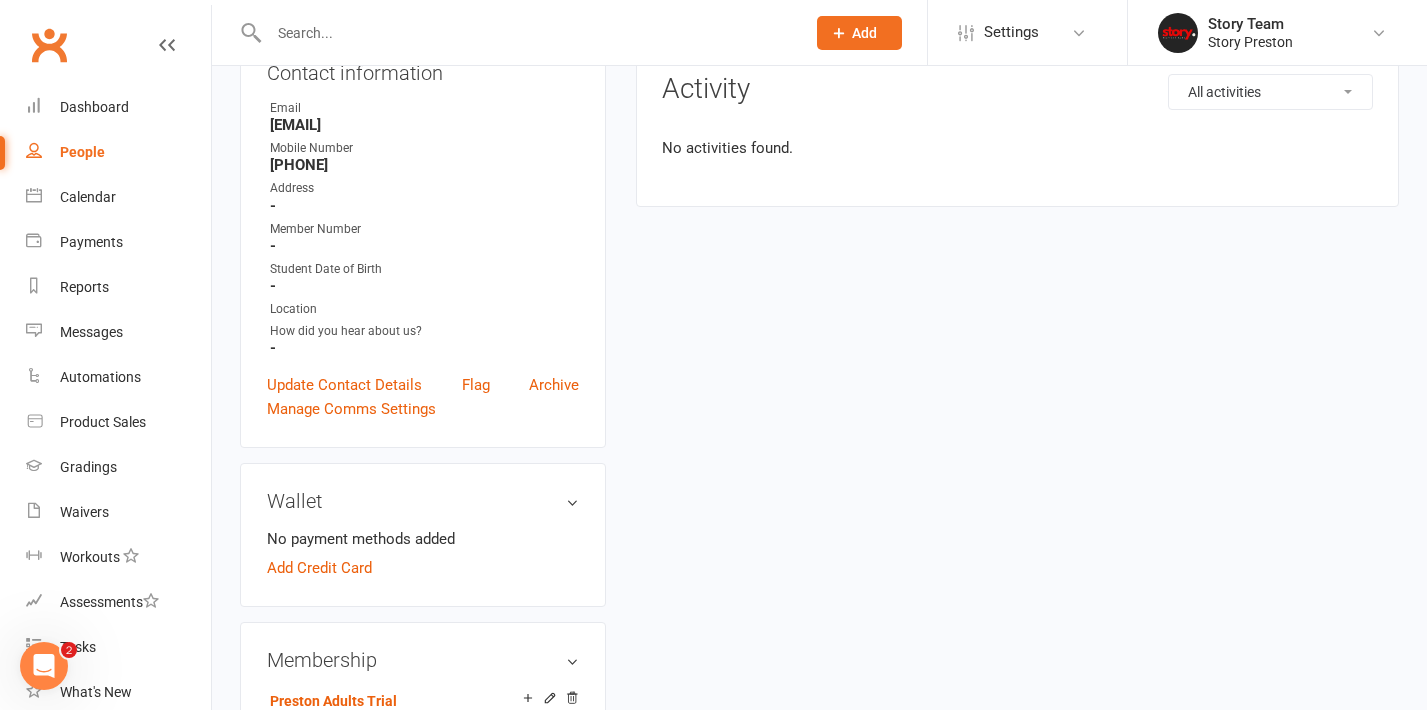 scroll, scrollTop: 0, scrollLeft: 0, axis: both 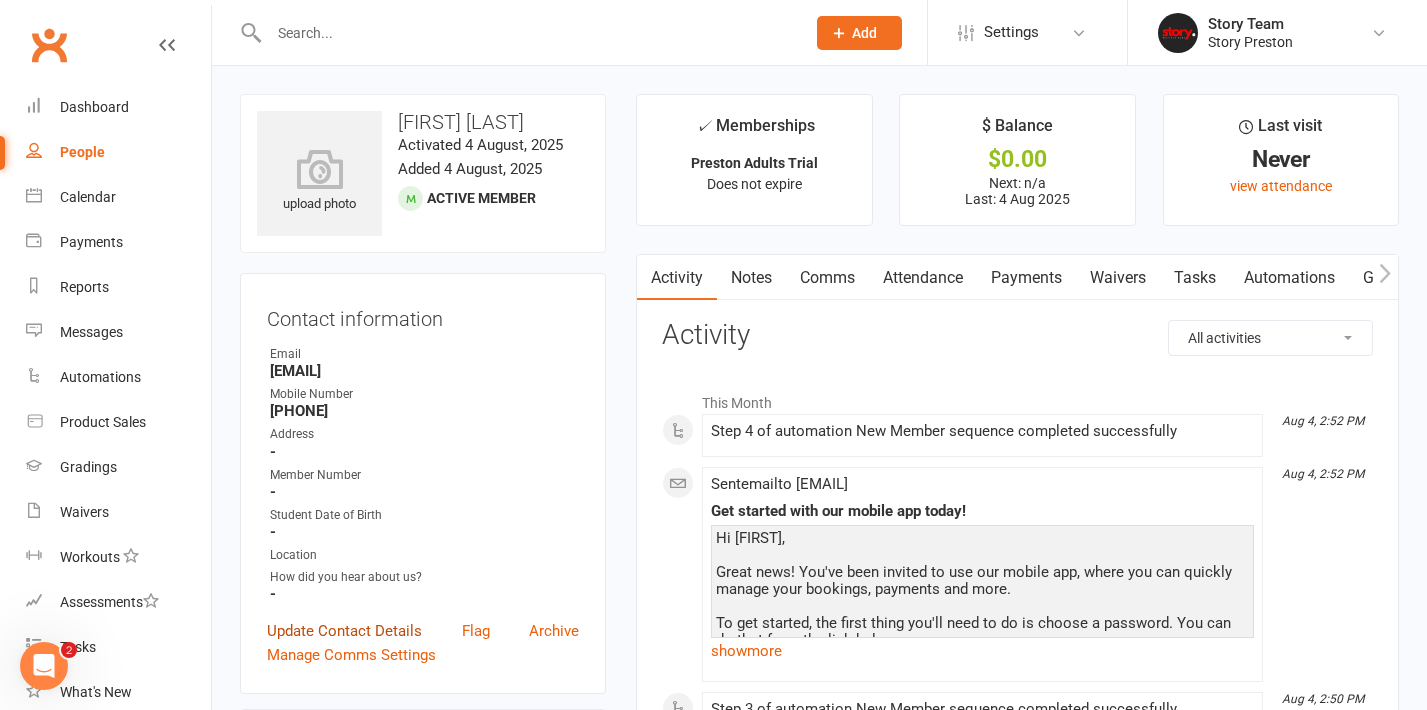 click on "Update Contact Details" at bounding box center (344, 631) 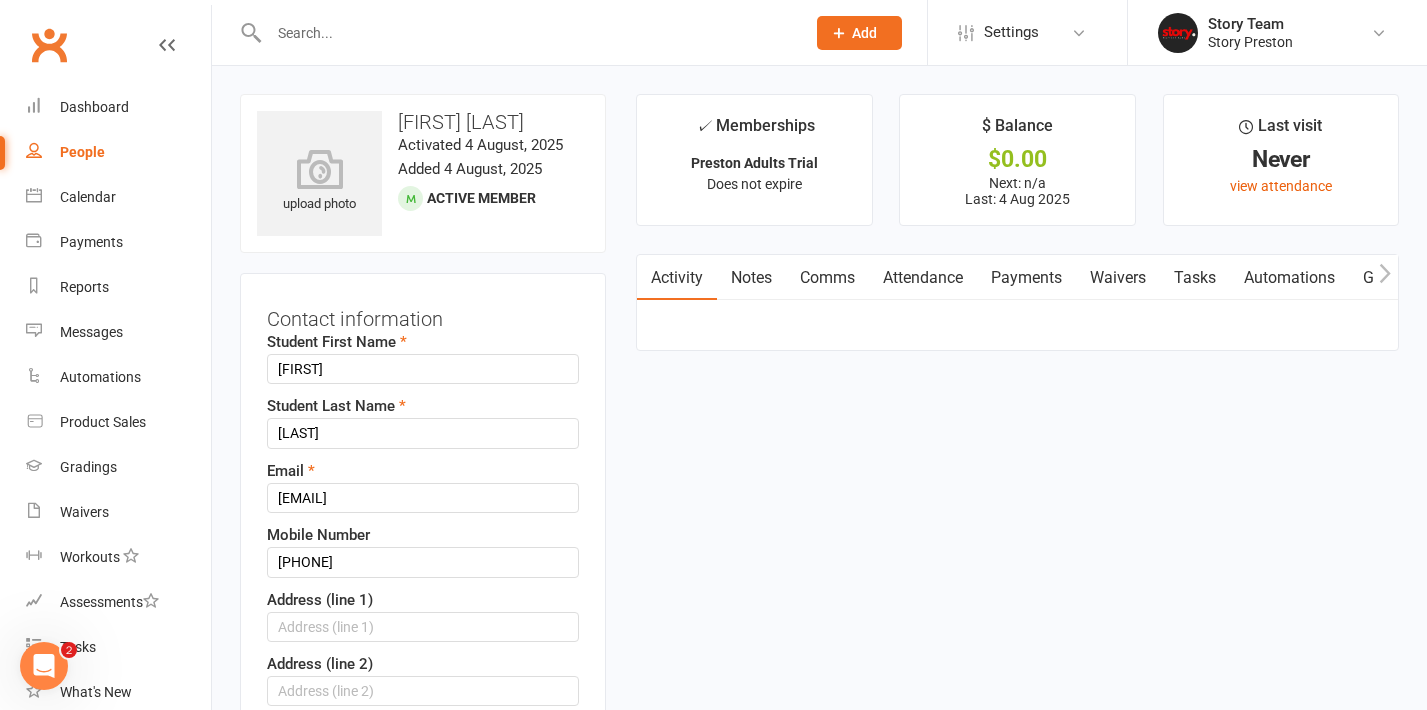 scroll, scrollTop: 94, scrollLeft: 0, axis: vertical 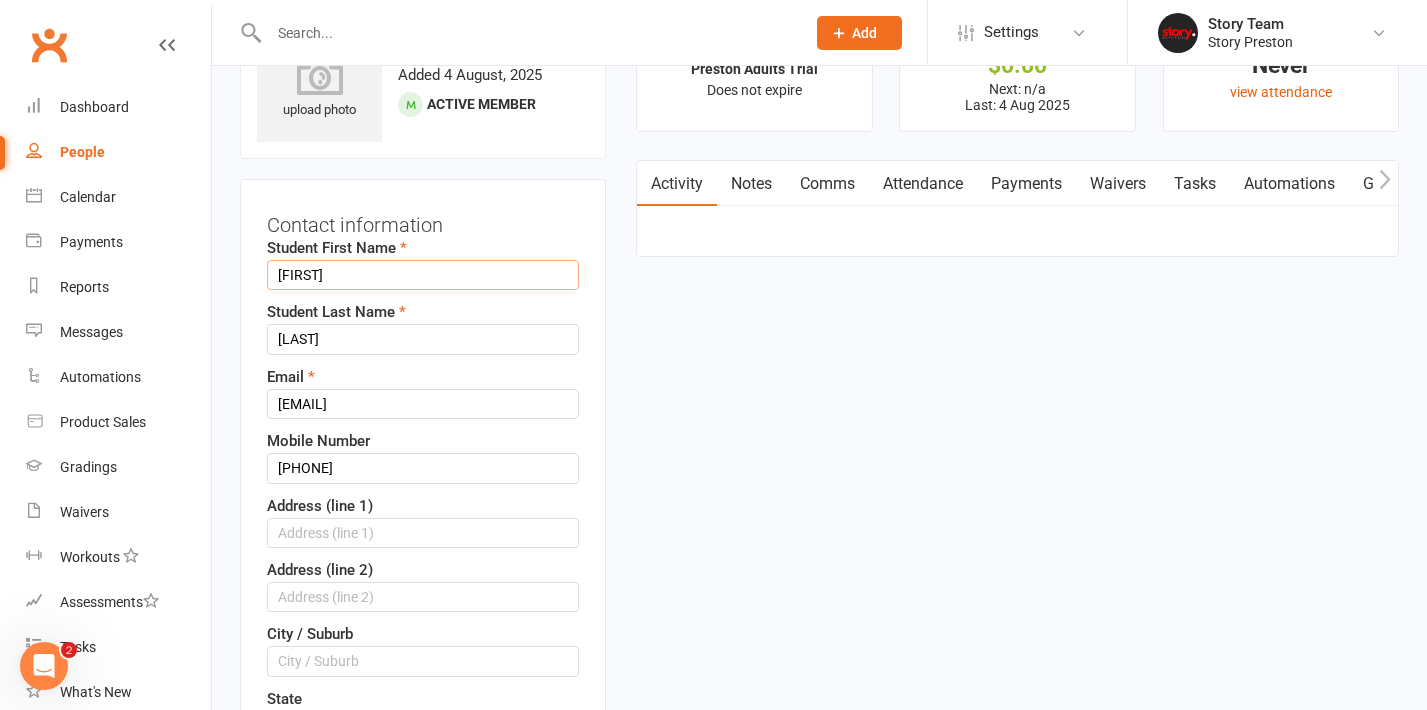 type on "[FIRST]" 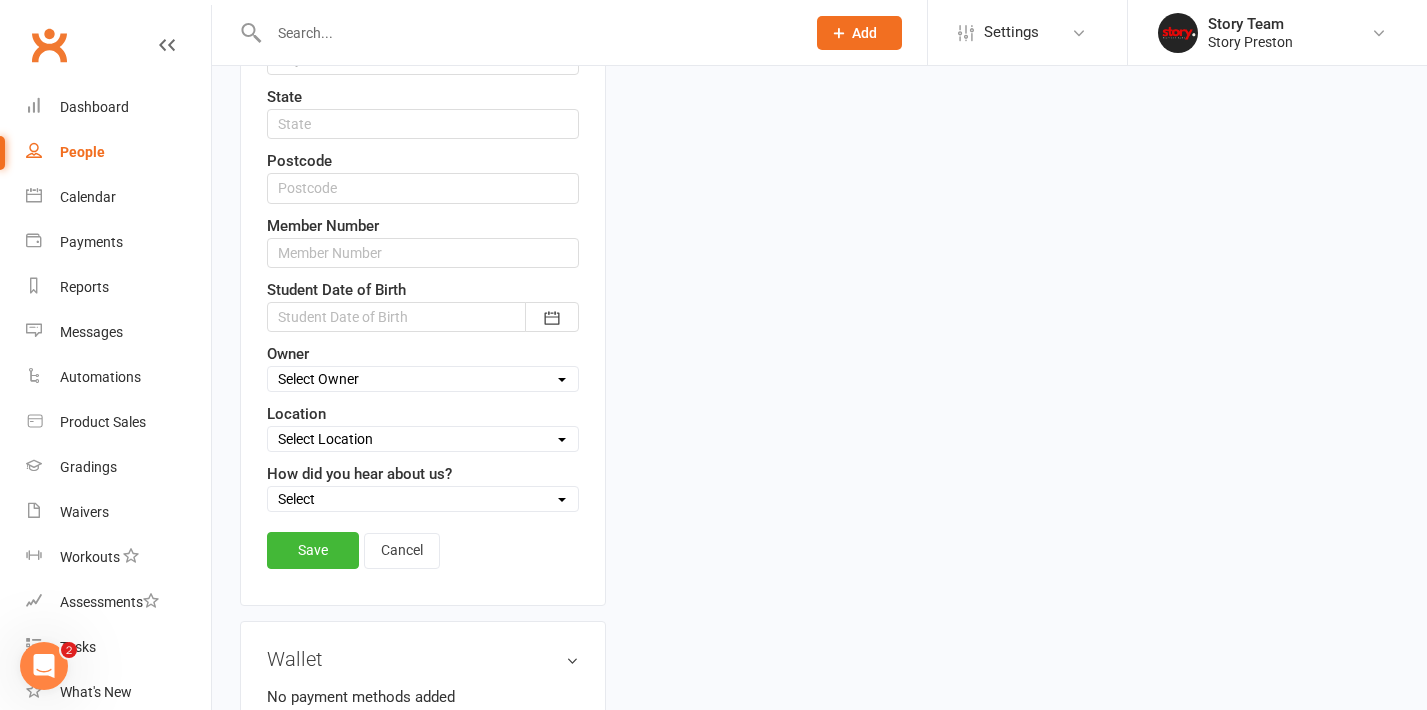 scroll, scrollTop: 707, scrollLeft: 0, axis: vertical 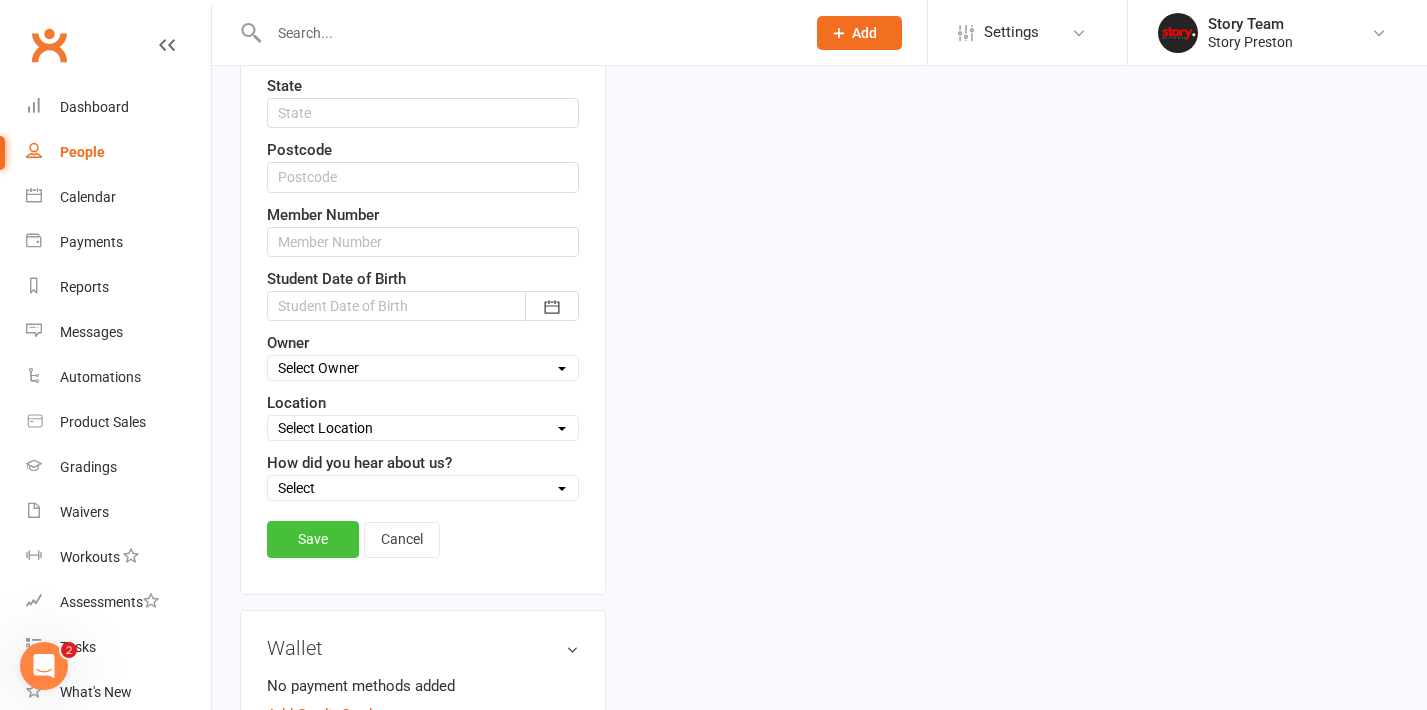 type on "[LAST]" 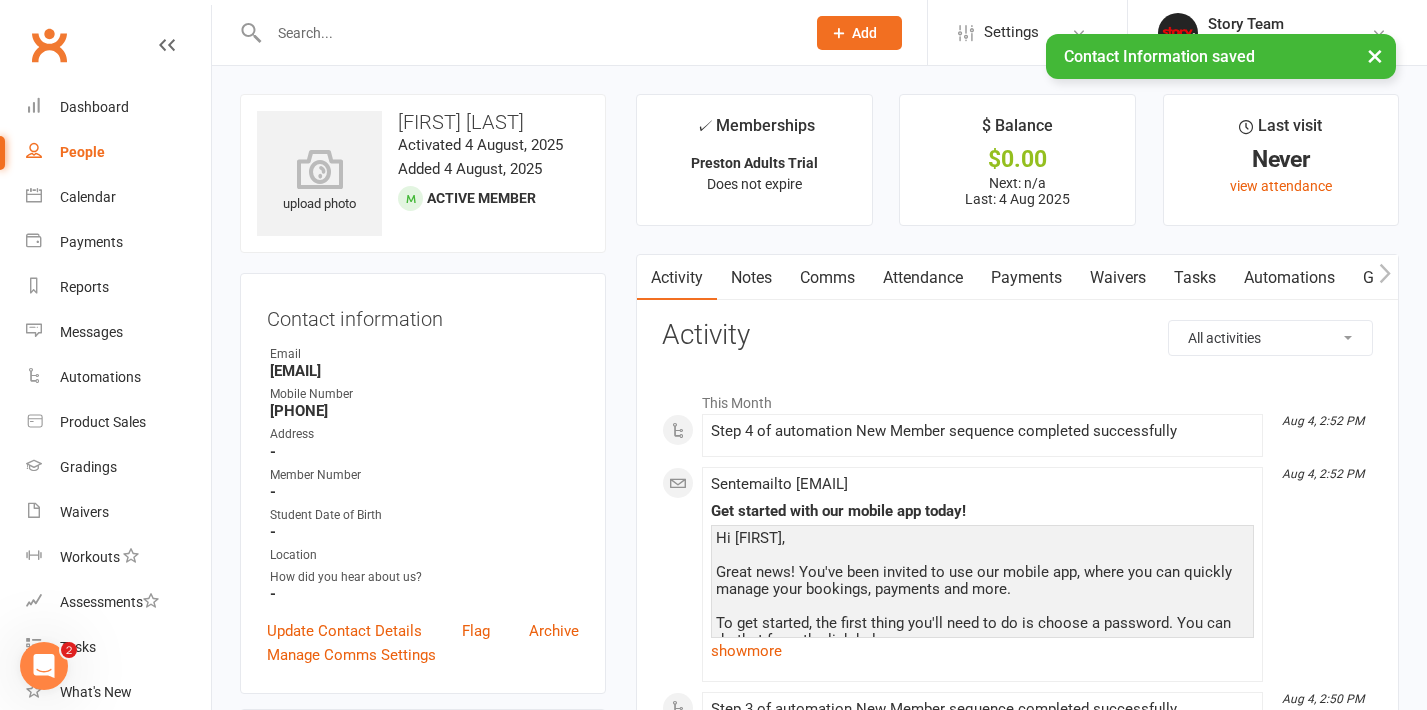 scroll, scrollTop: 0, scrollLeft: 0, axis: both 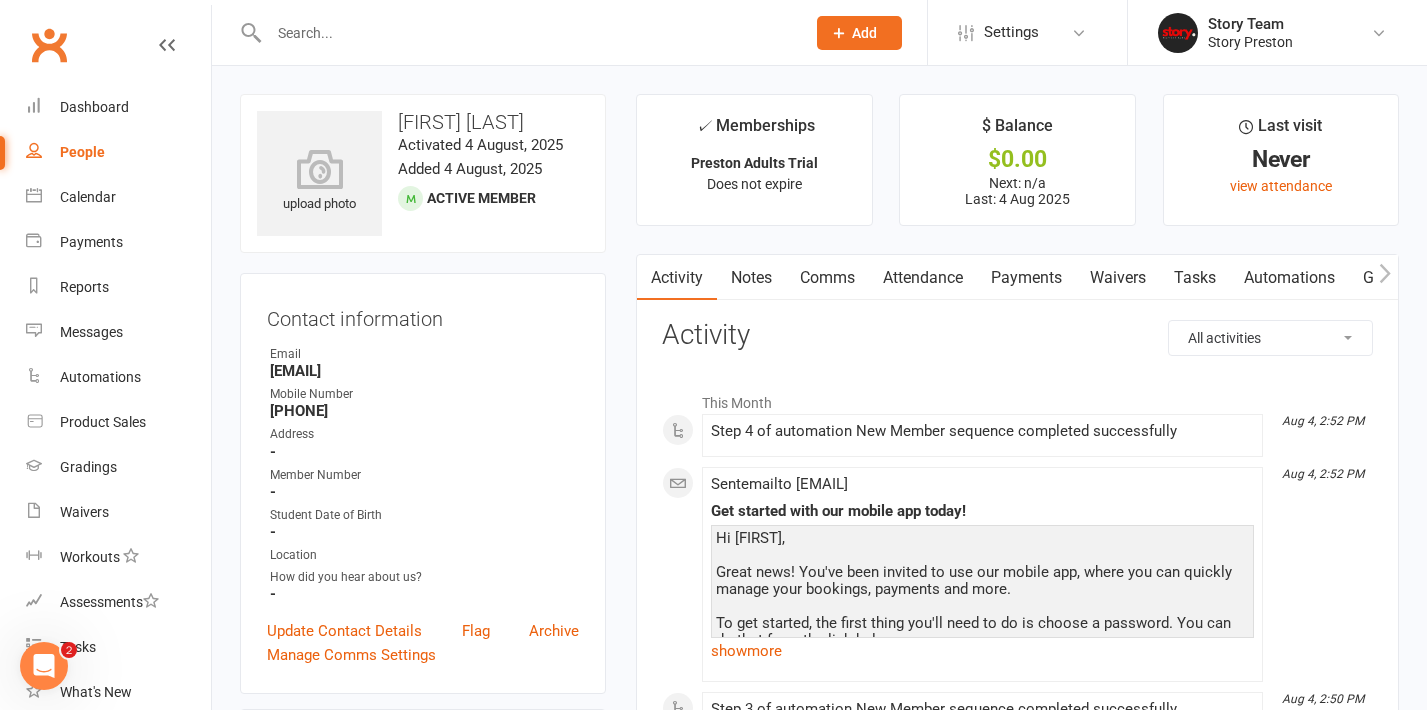 click on "Payments" at bounding box center [1026, 278] 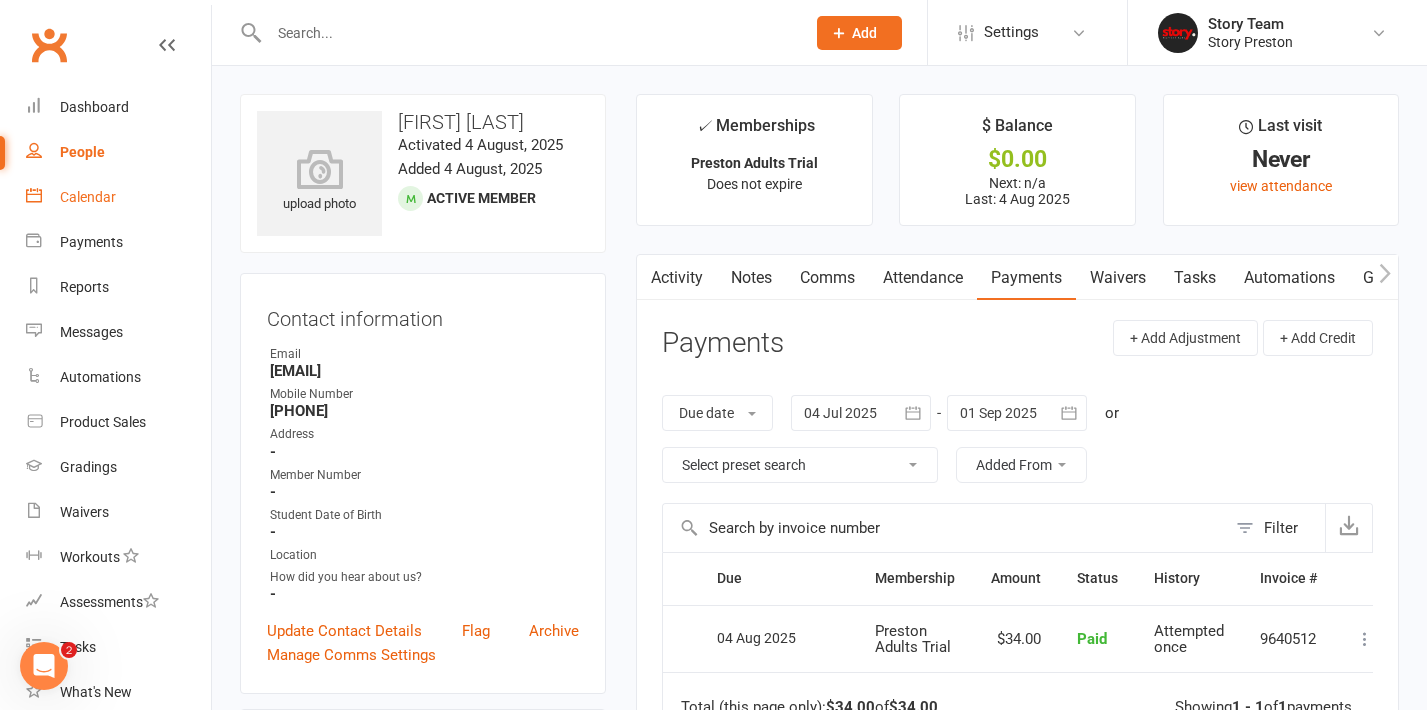 click on "Calendar" at bounding box center [88, 197] 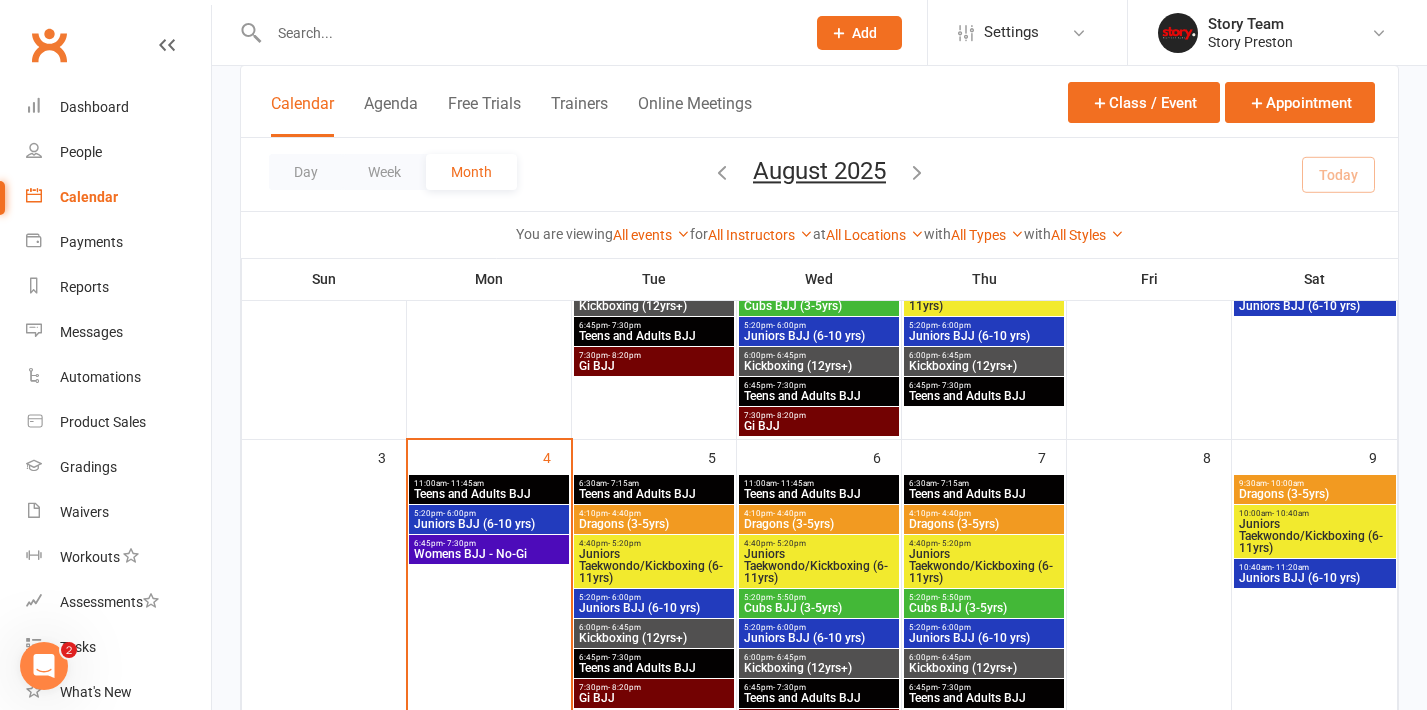 scroll, scrollTop: 322, scrollLeft: 0, axis: vertical 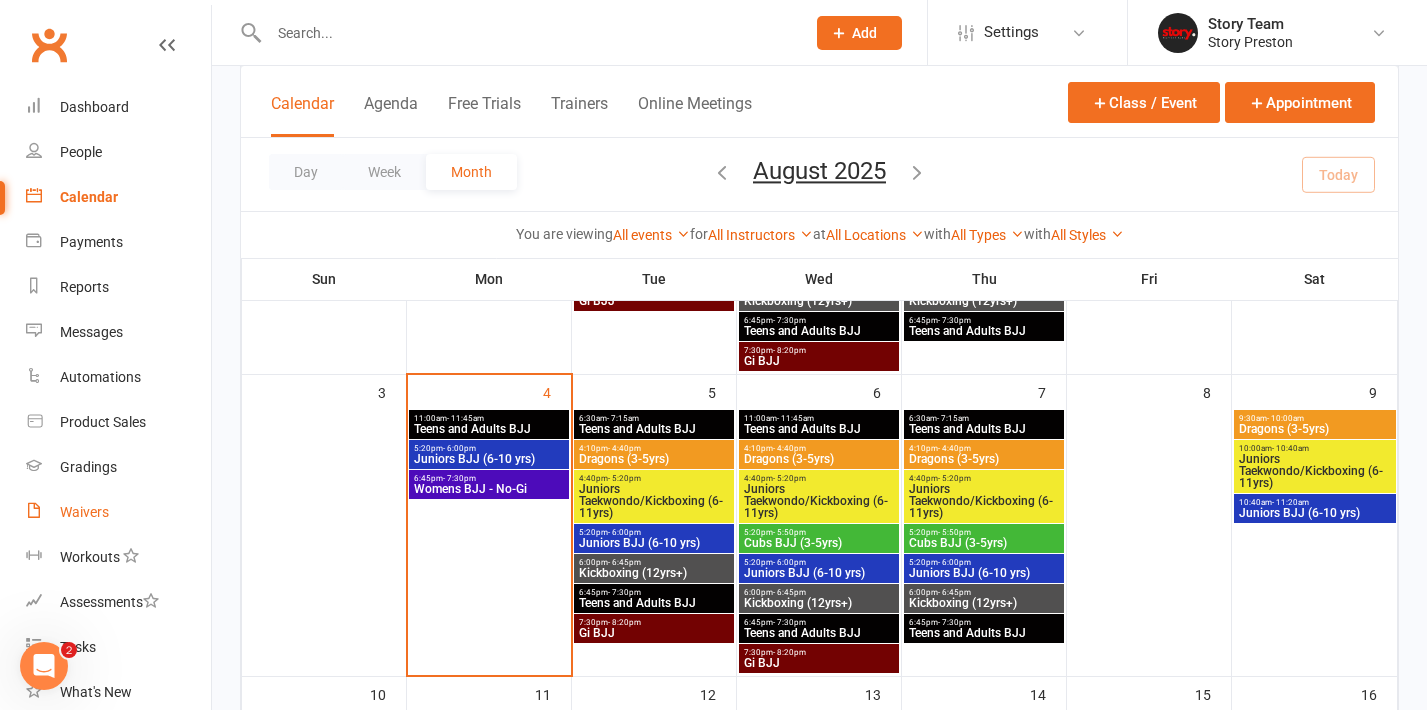 click on "Waivers" at bounding box center (84, 512) 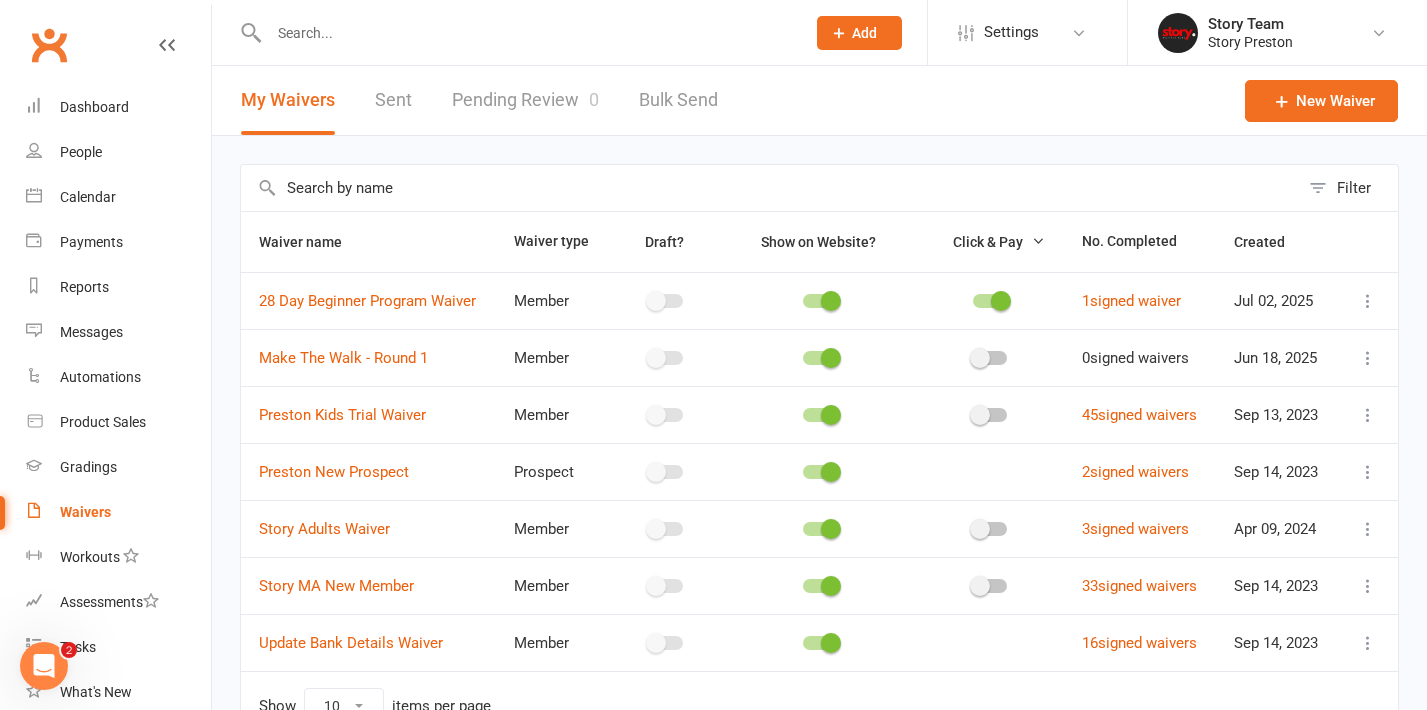 click at bounding box center (527, 33) 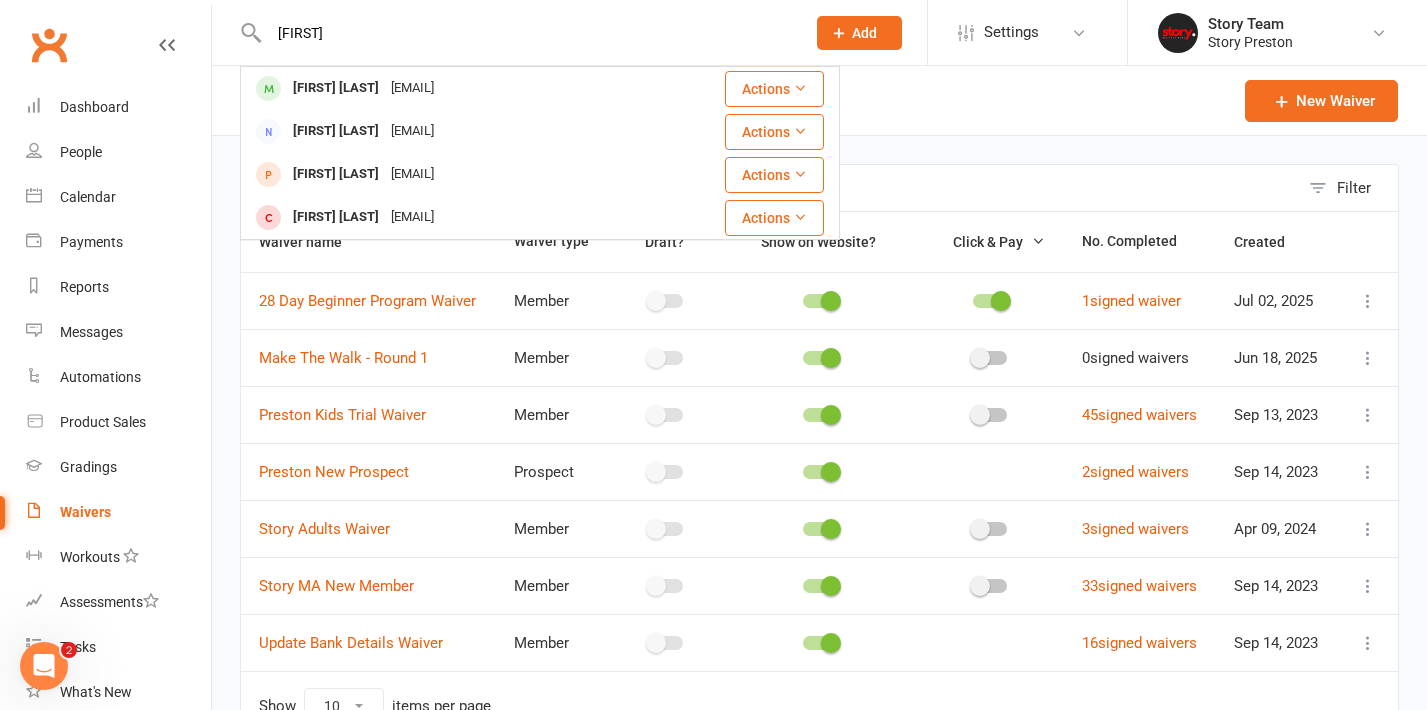 type on "[FIRST]" 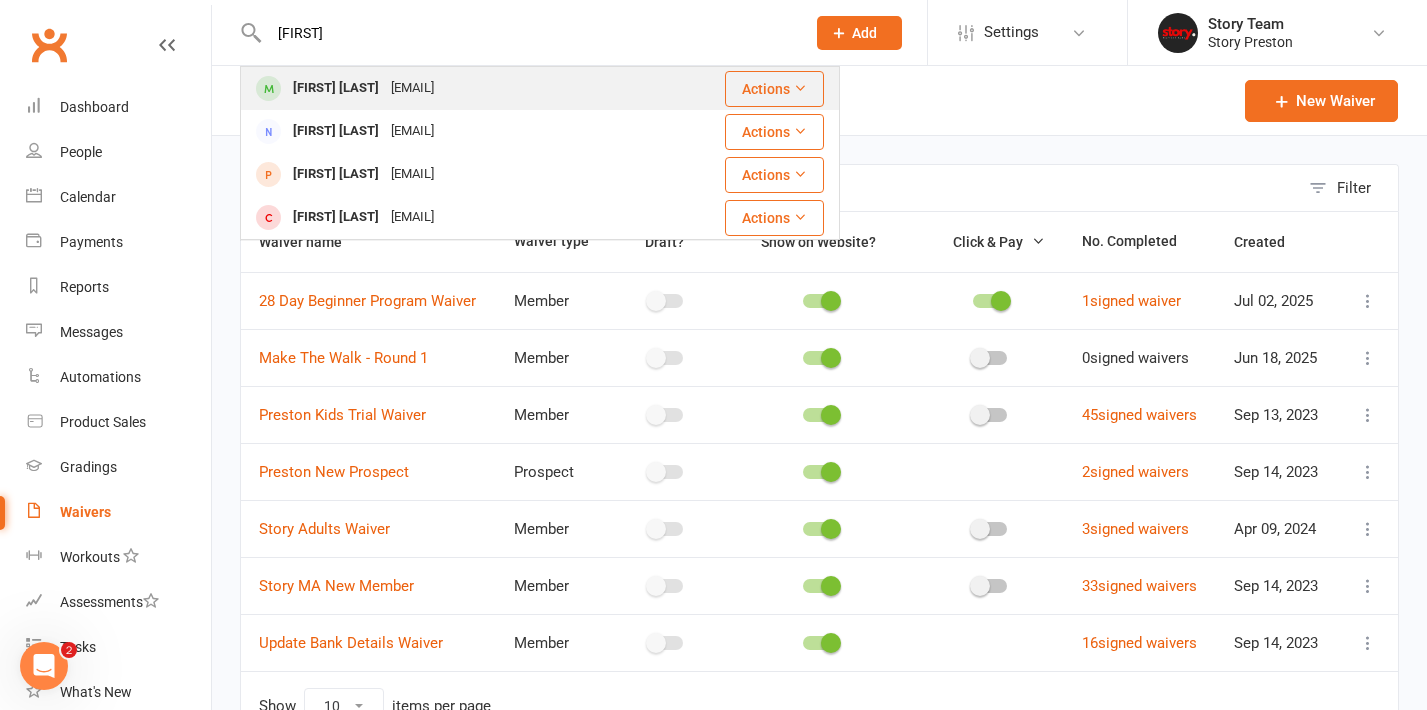 drag, startPoint x: 563, startPoint y: 32, endPoint x: 347, endPoint y: 84, distance: 222.17111 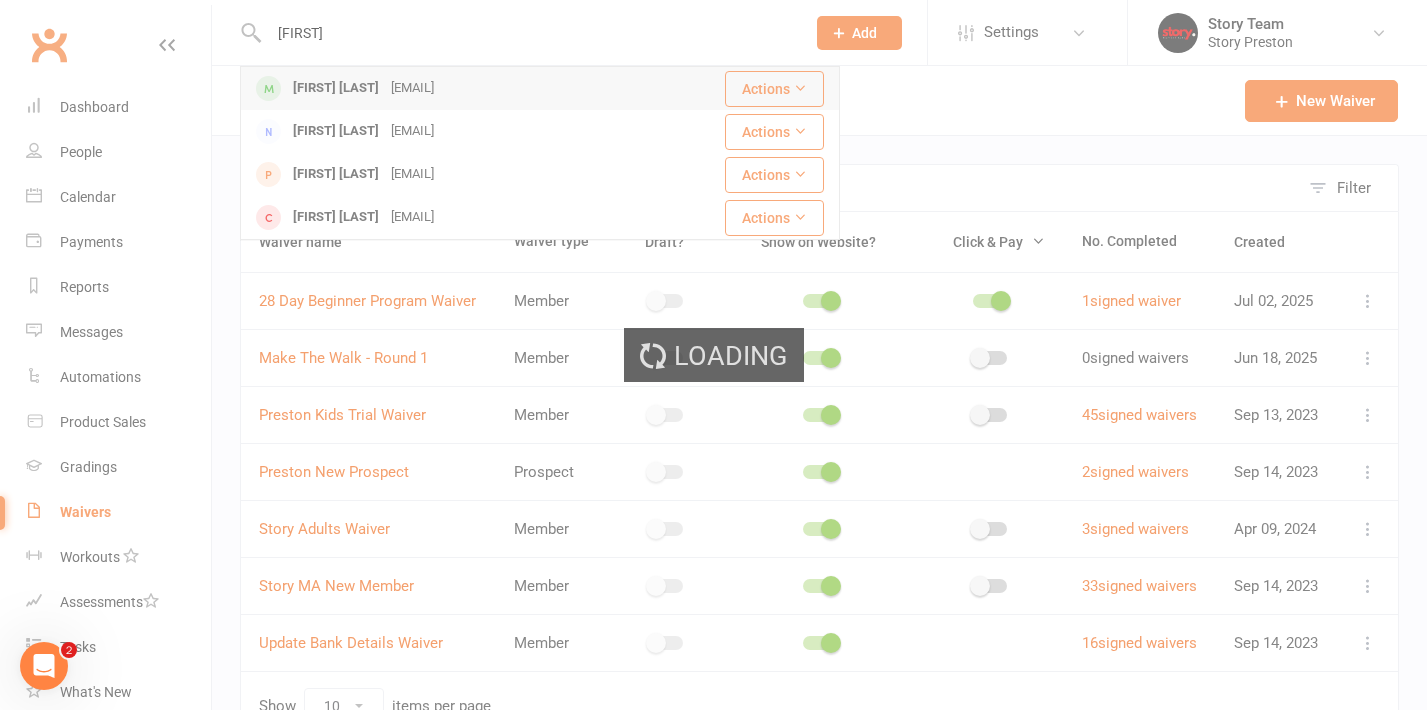 type 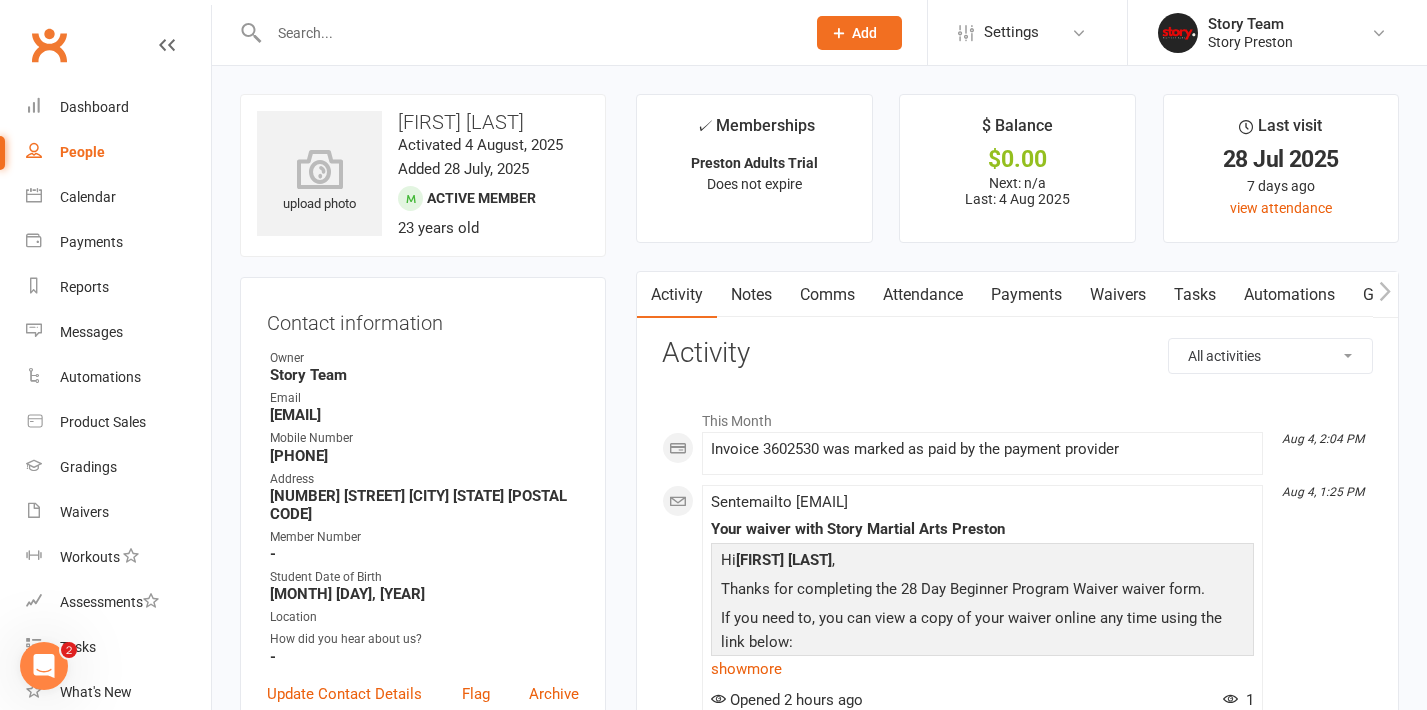 click on "Waivers" at bounding box center [1118, 295] 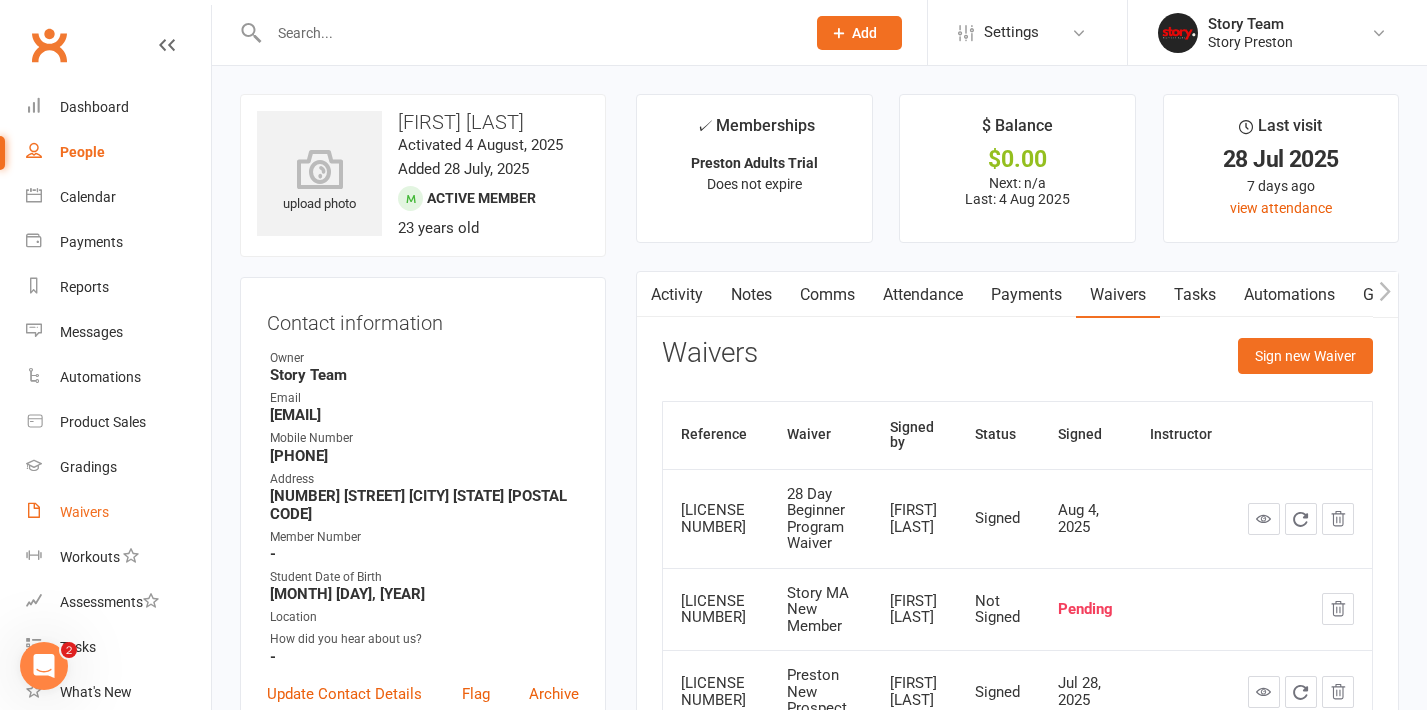 click on "Waivers" at bounding box center [84, 512] 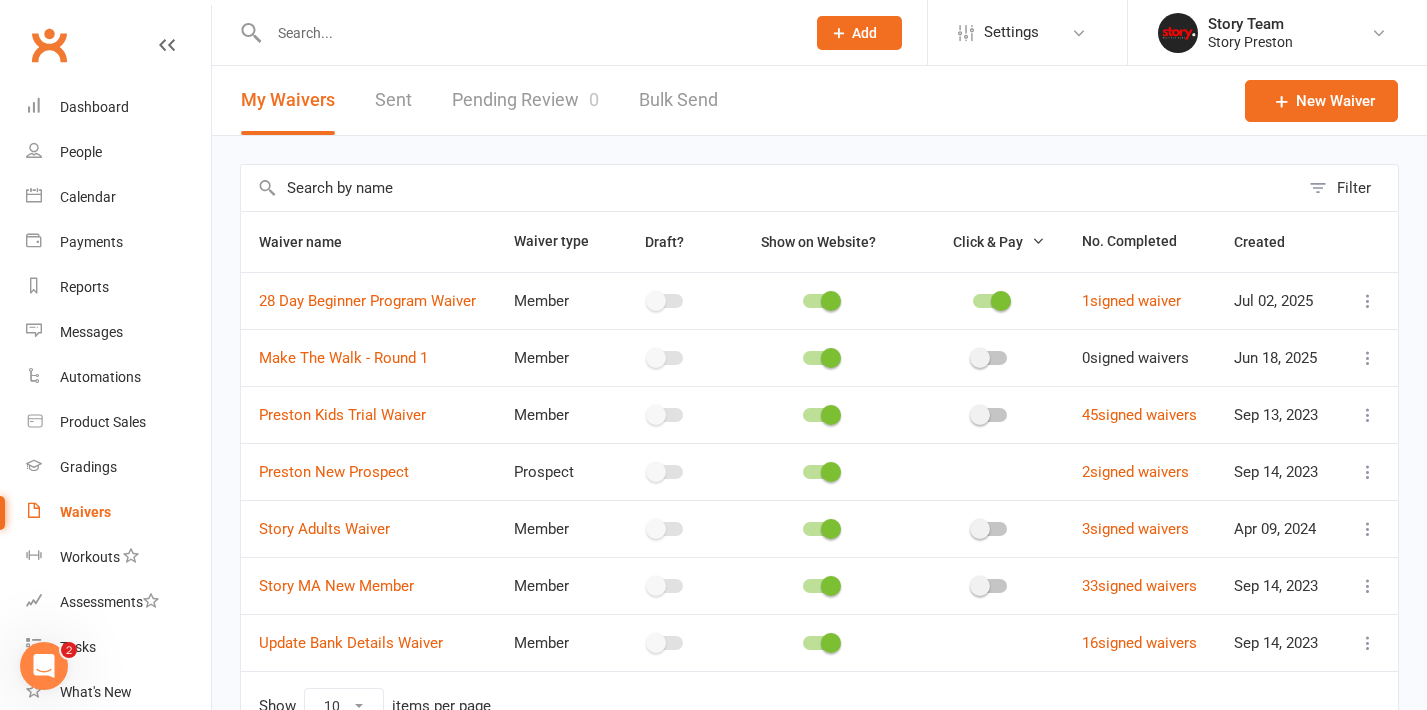 click on "Pending Review 0" at bounding box center [525, 100] 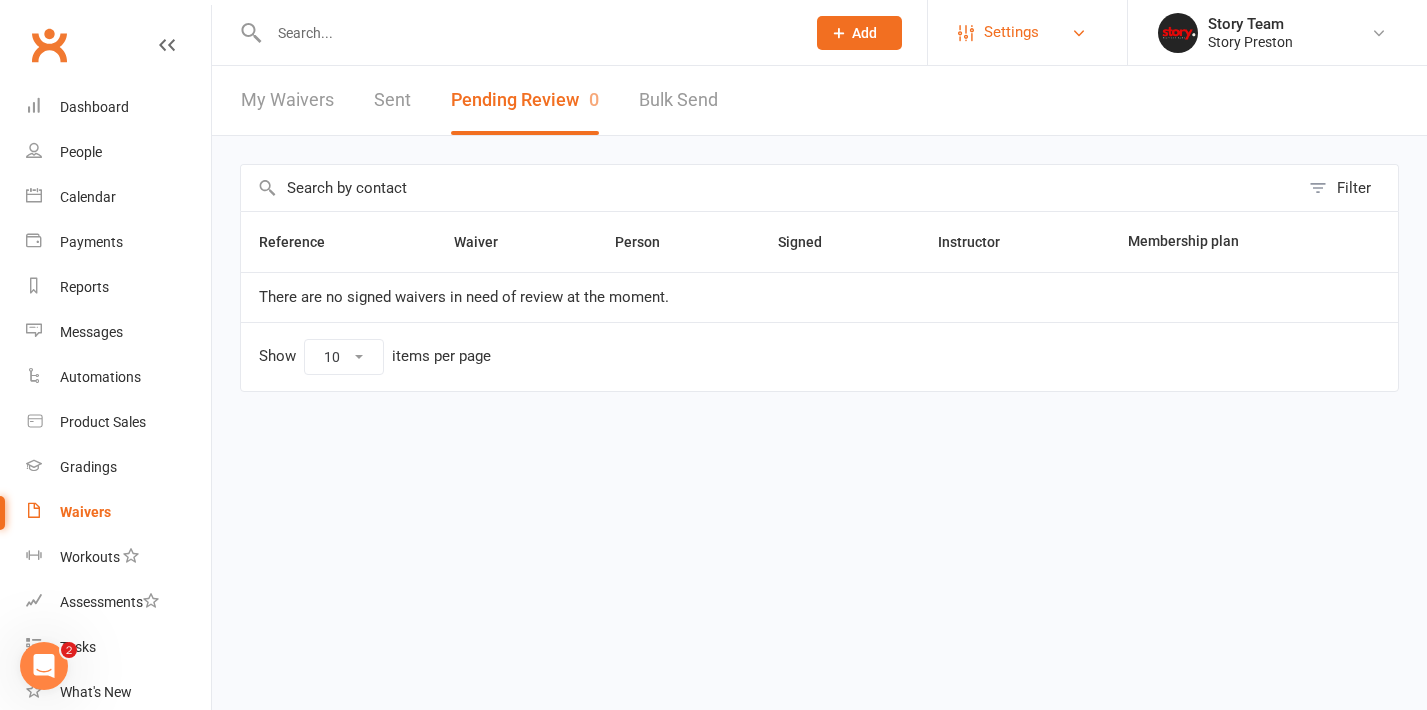 click on "Settings" at bounding box center [1027, 32] 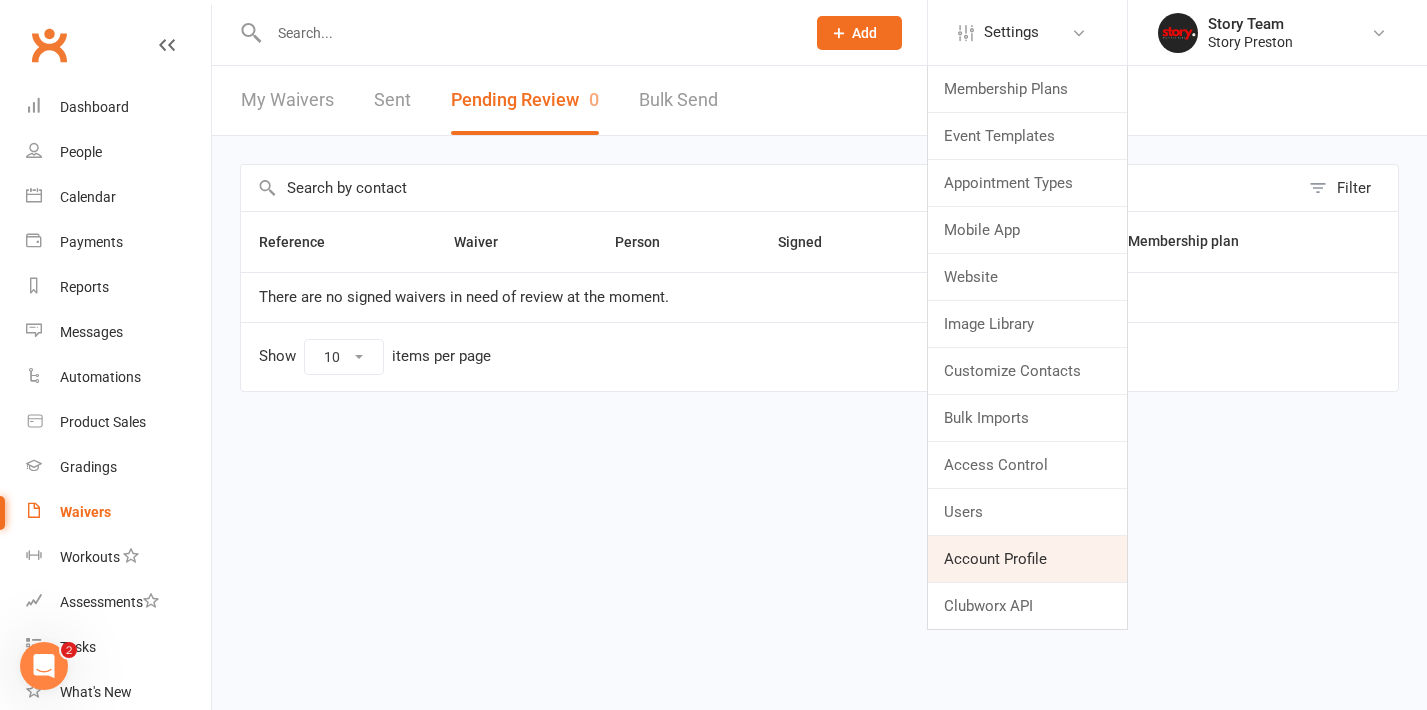 click on "Account Profile" at bounding box center [1027, 559] 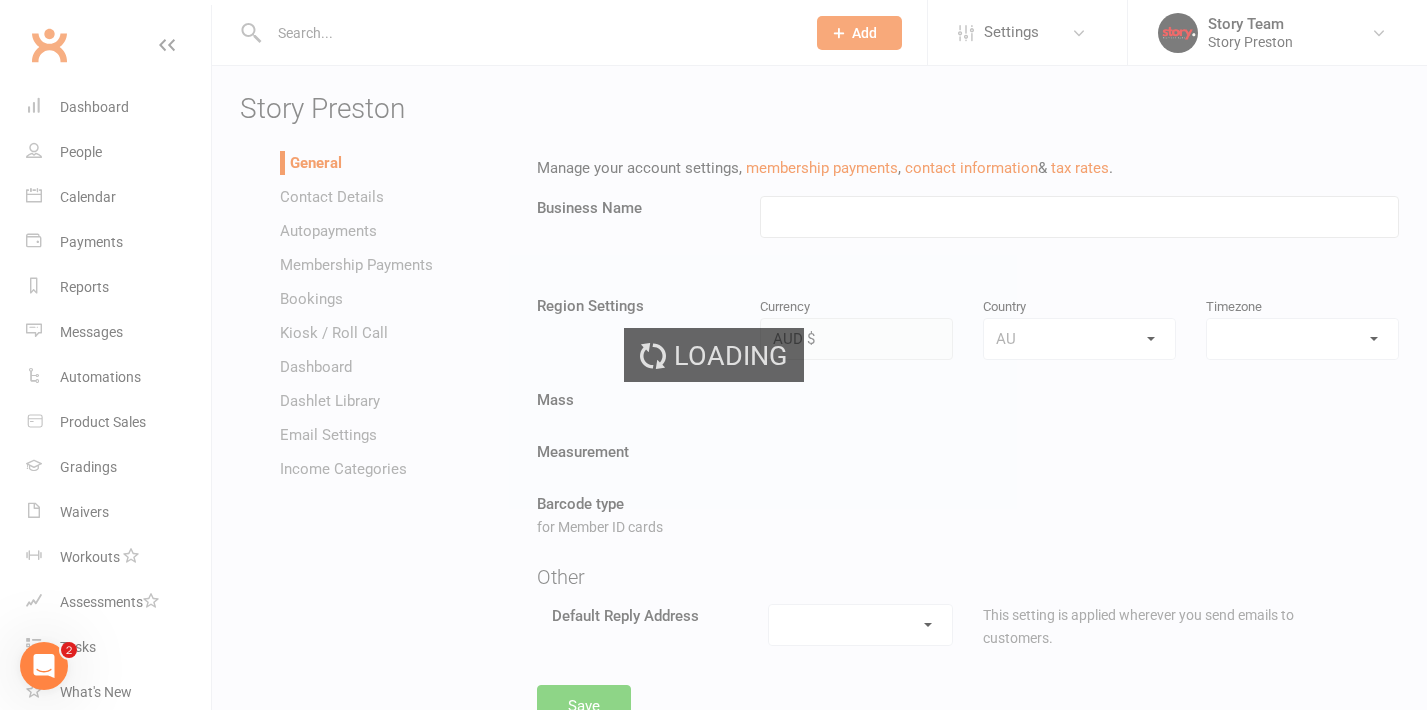 type on "Story Preston" 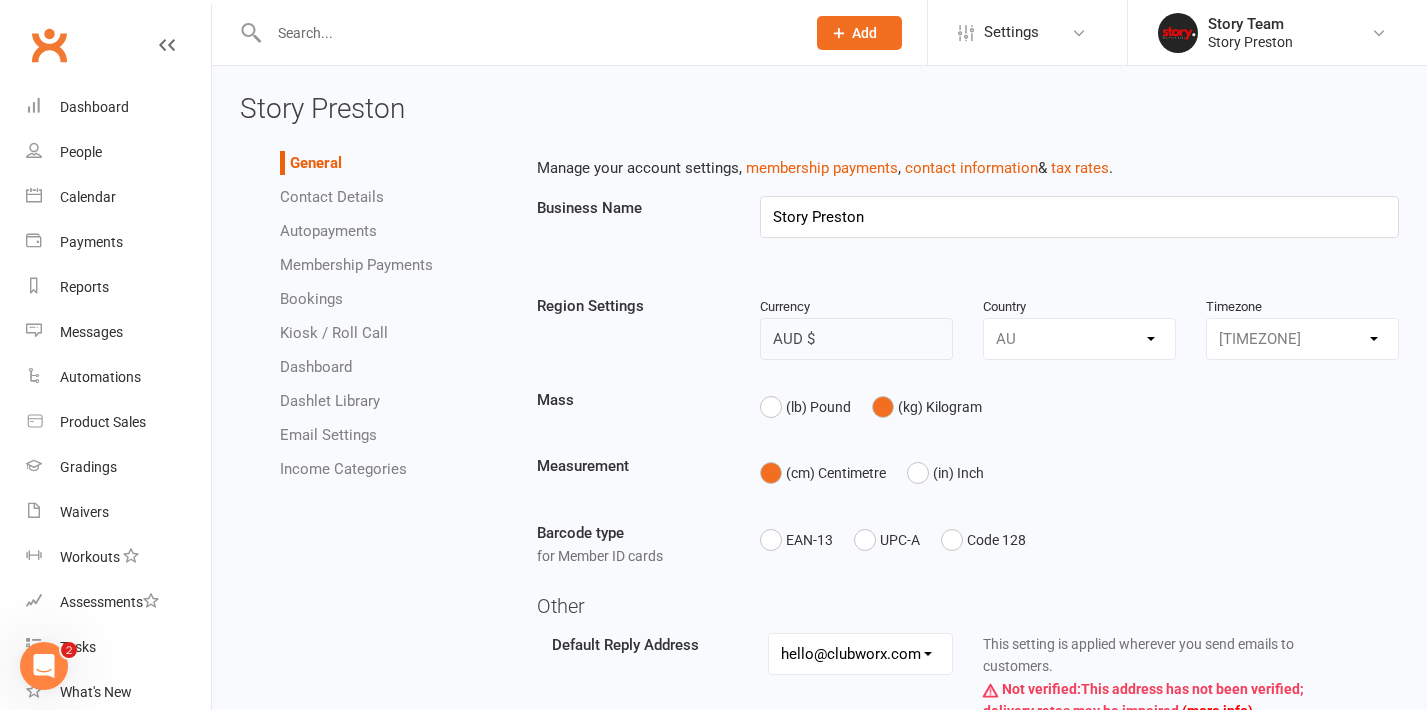 click on "Membership Payments" at bounding box center [393, 265] 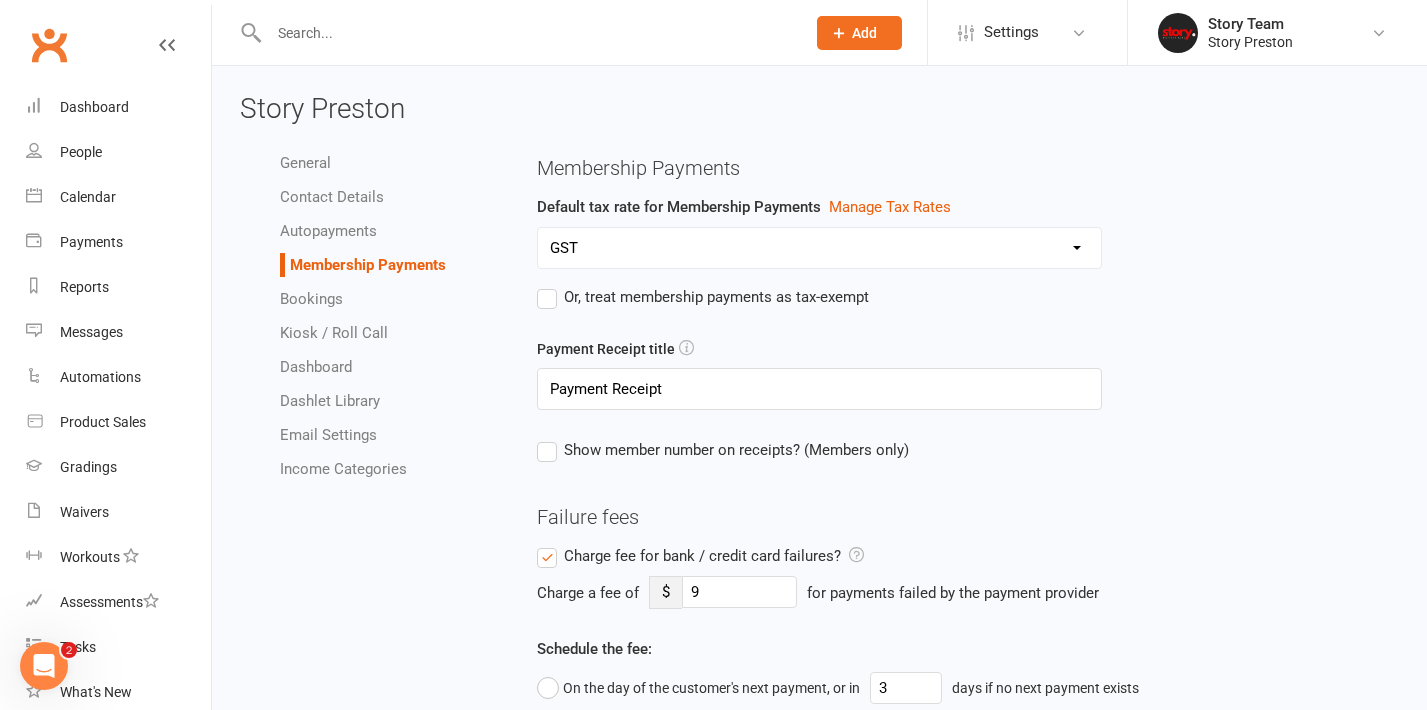 click on "Autopayments" at bounding box center (328, 231) 